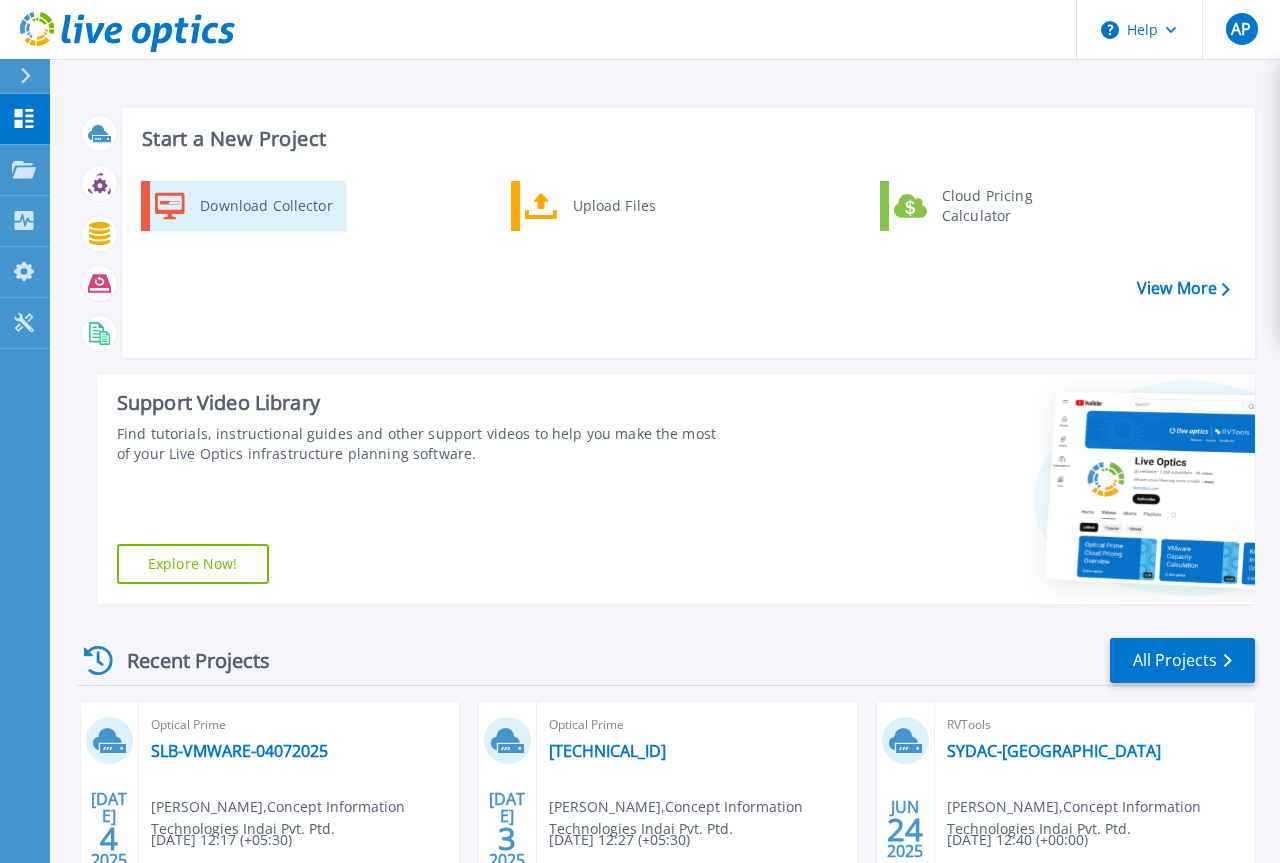 scroll, scrollTop: 0, scrollLeft: 0, axis: both 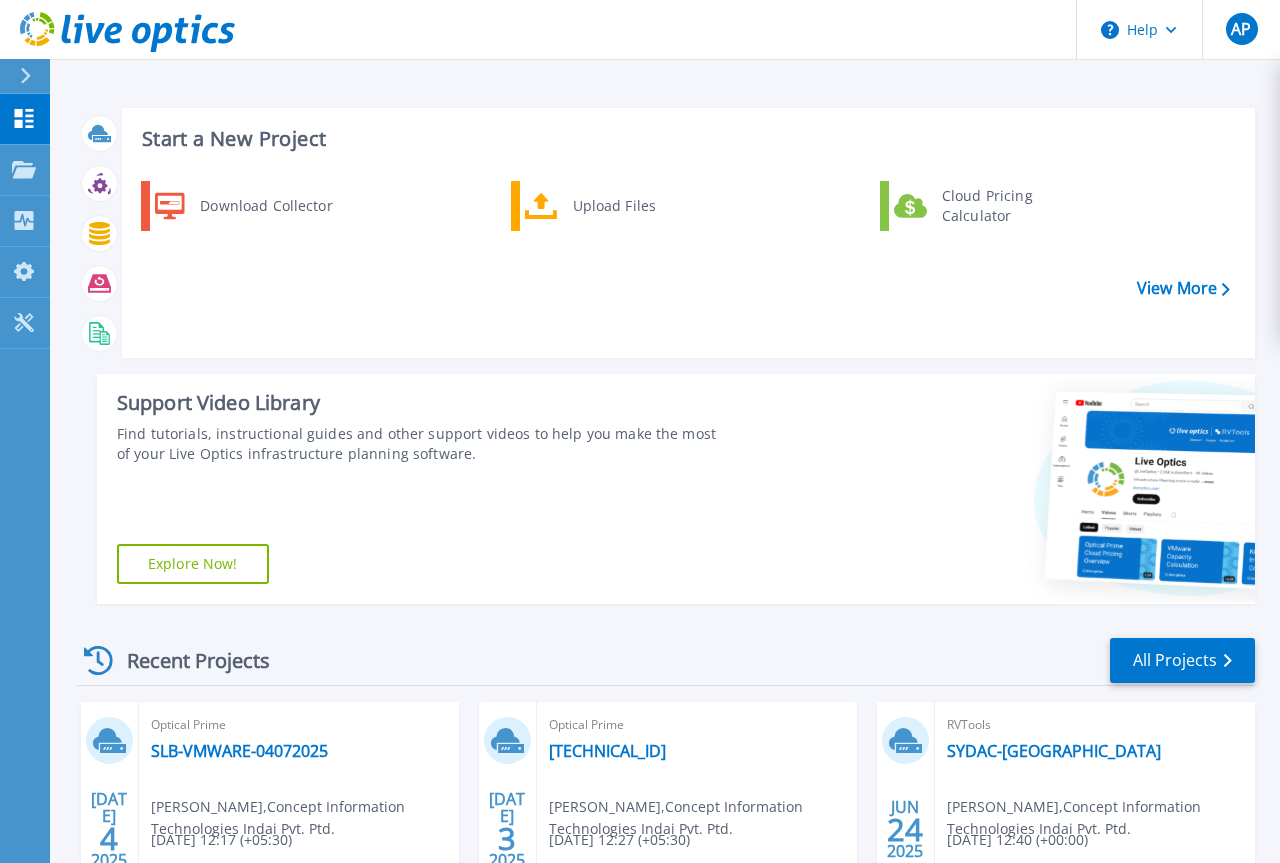 click at bounding box center [34, 76] 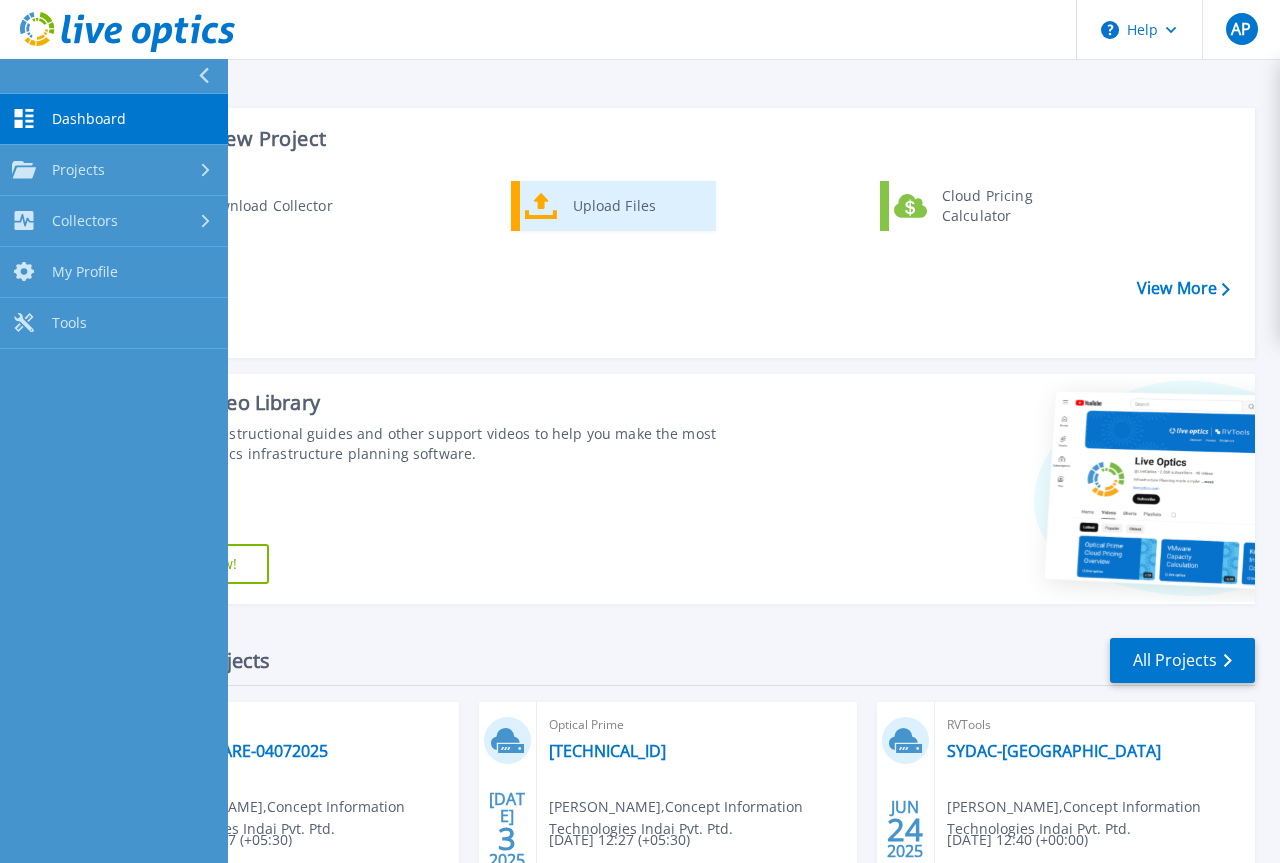 click on "Upload Files" at bounding box center [637, 206] 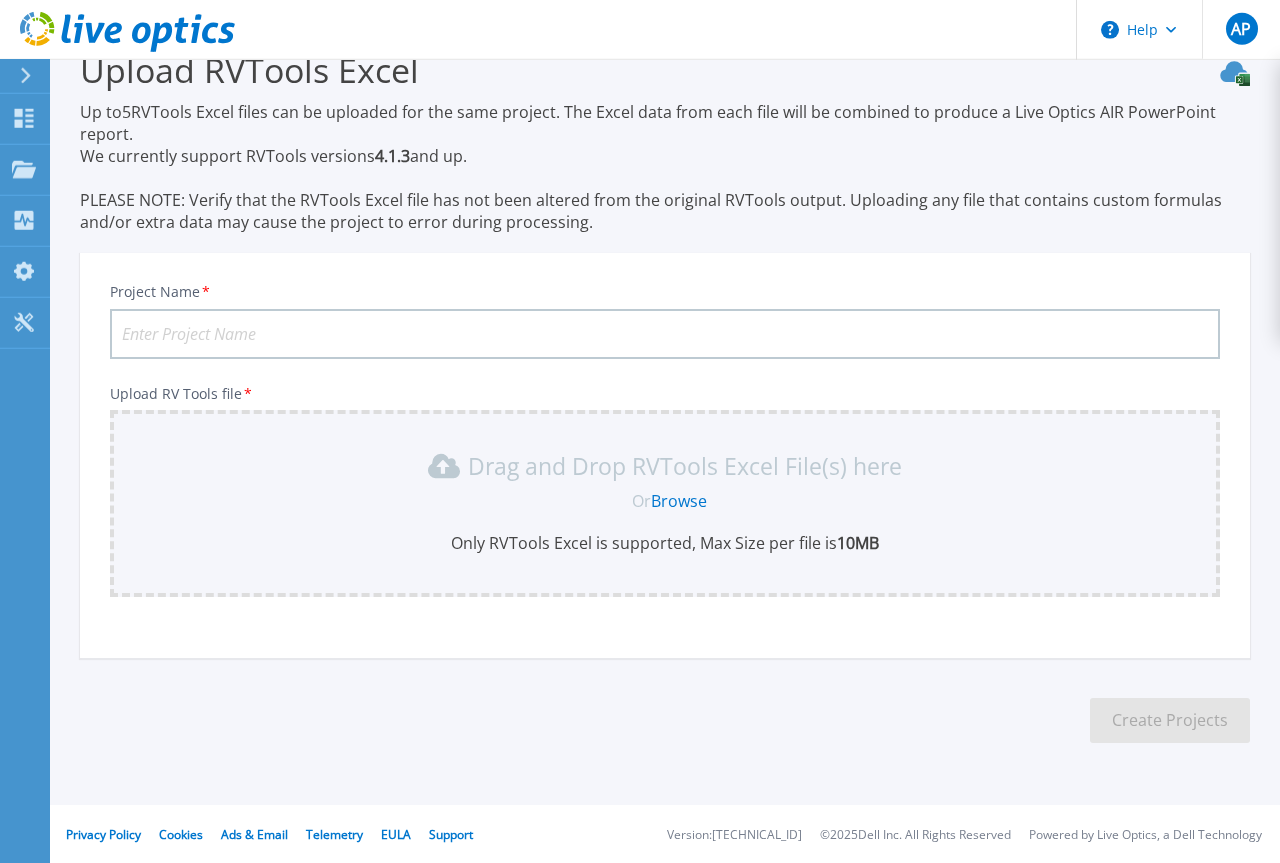 scroll, scrollTop: 43, scrollLeft: 0, axis: vertical 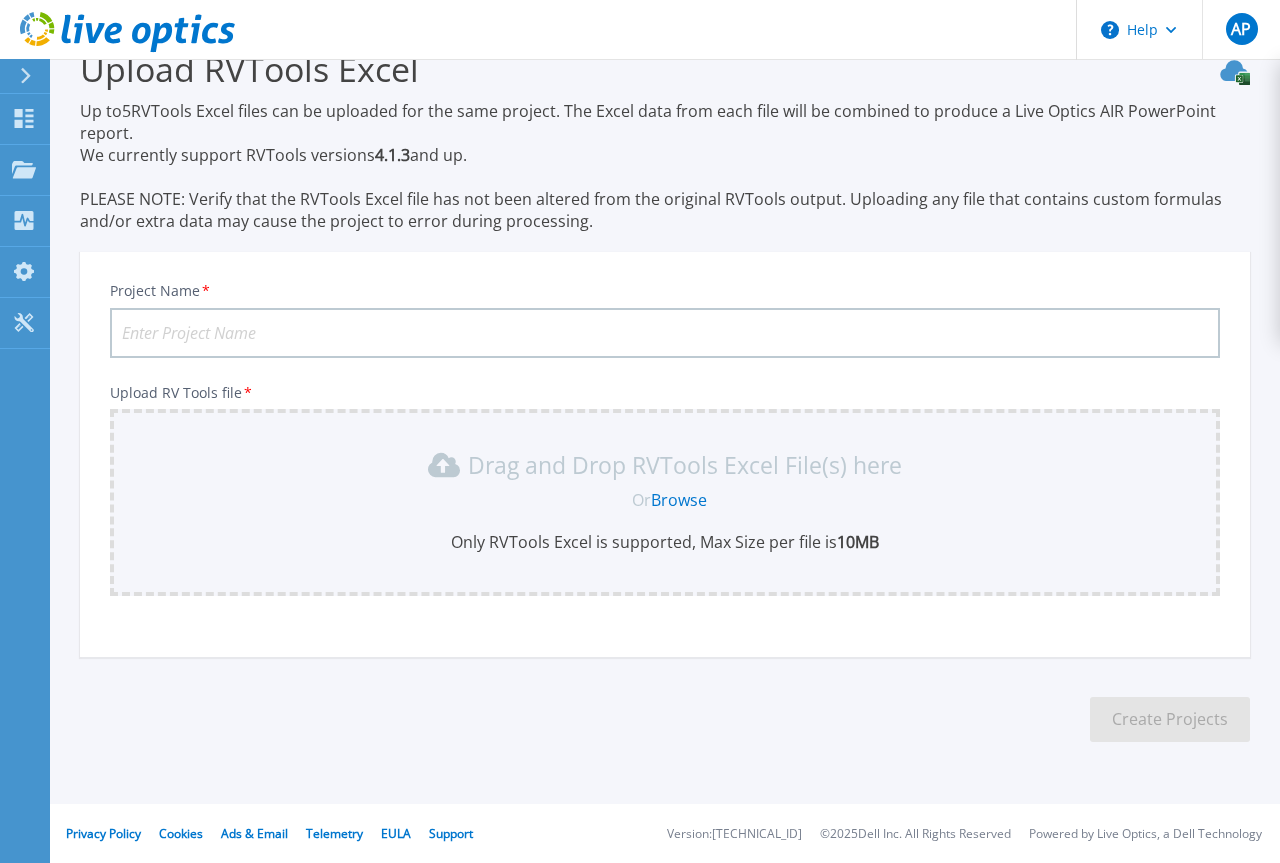 click on "Browse" at bounding box center [679, 500] 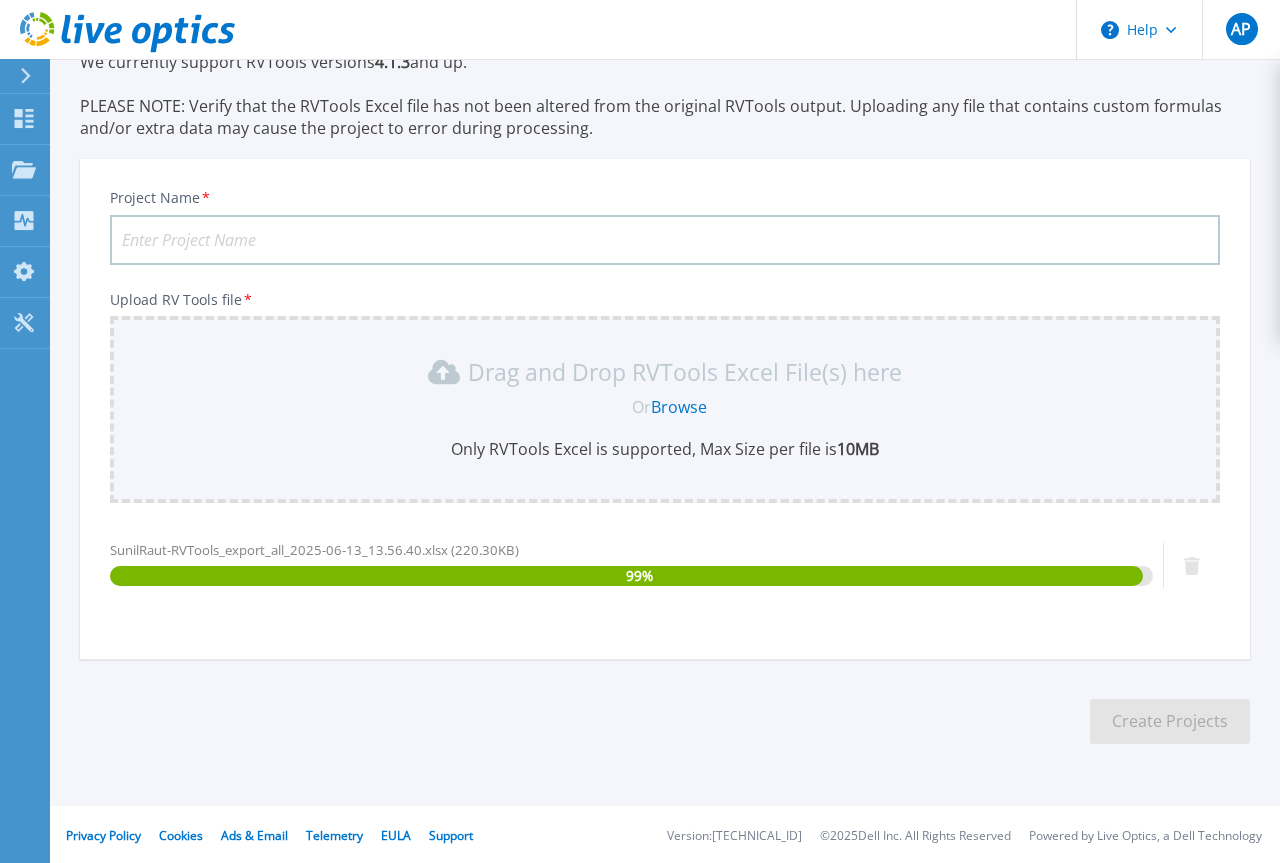 scroll, scrollTop: 138, scrollLeft: 0, axis: vertical 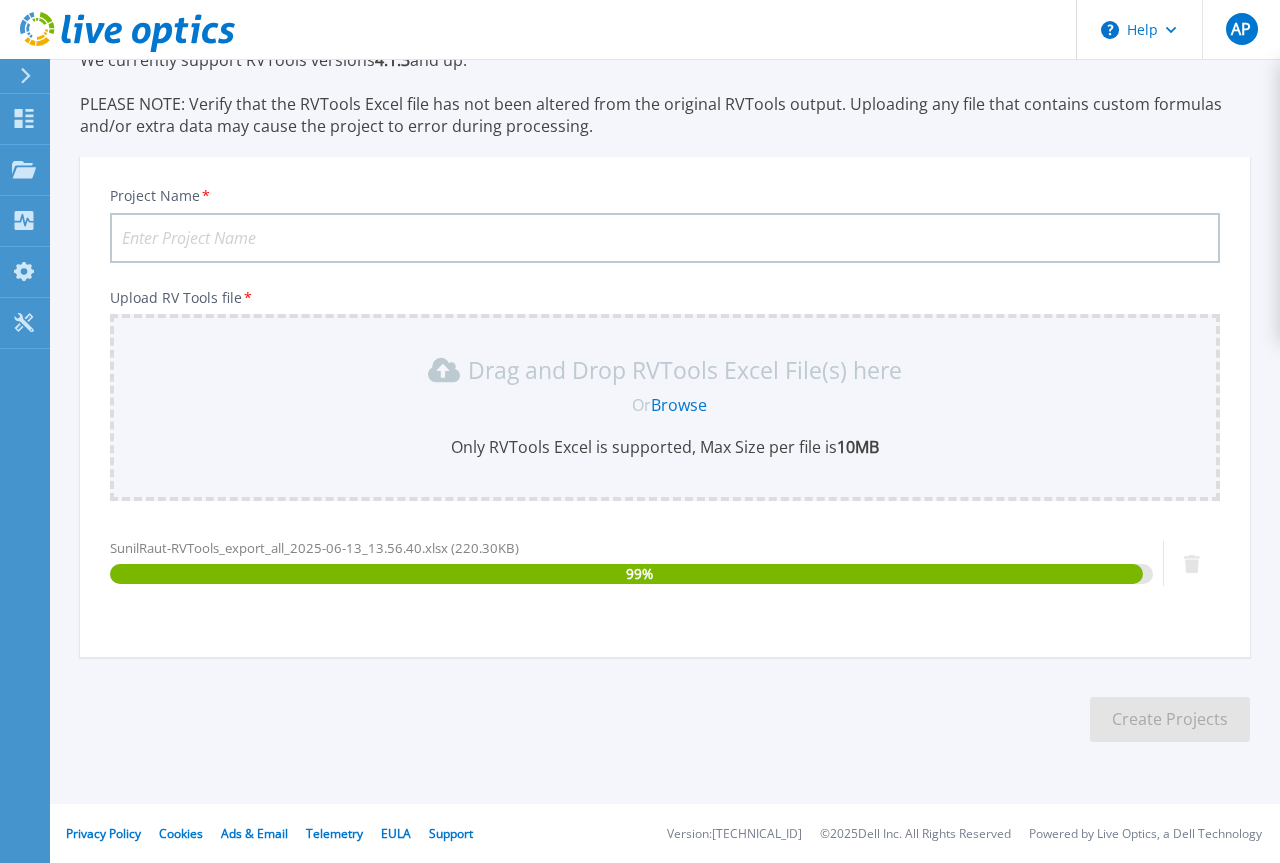 click on "Project Name *" at bounding box center (665, 238) 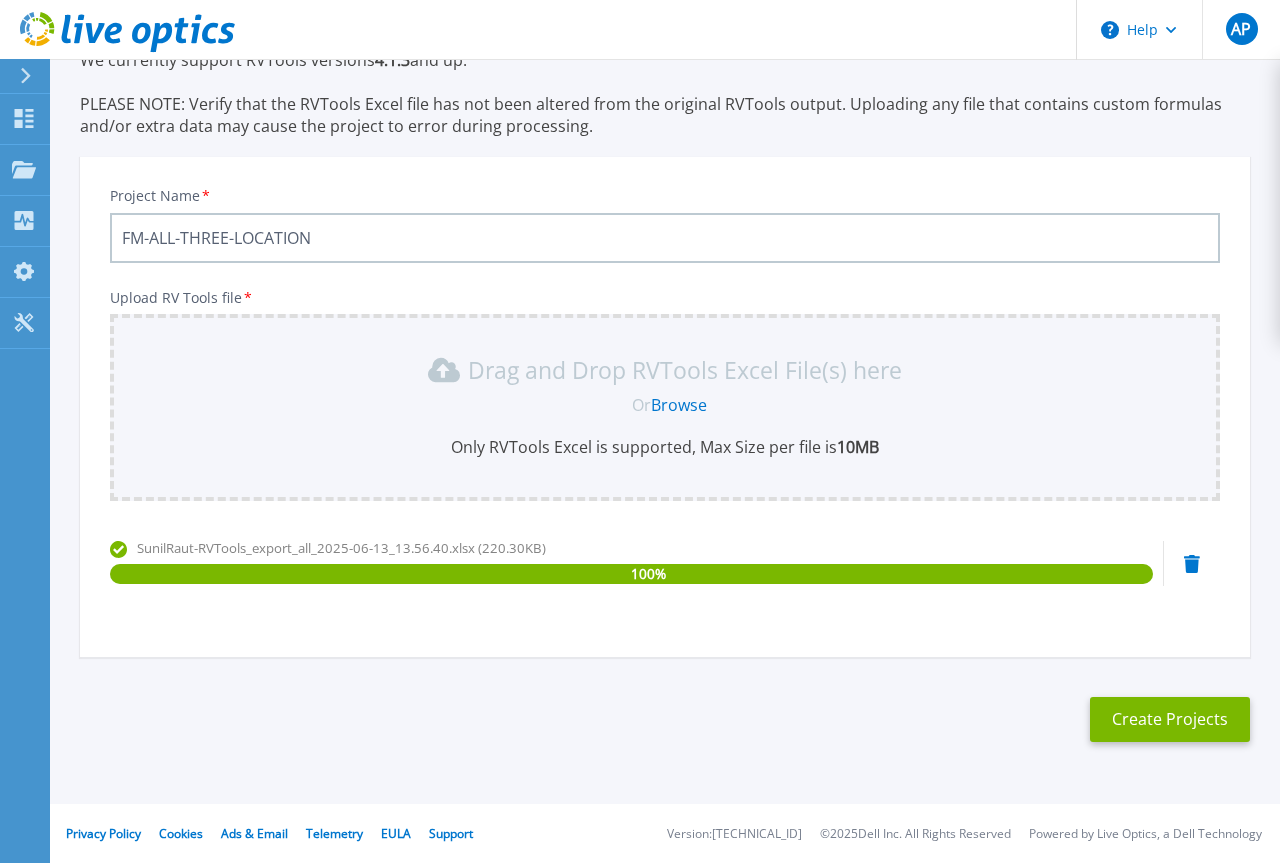 type on "FM-ALL-THREE-LOCATION" 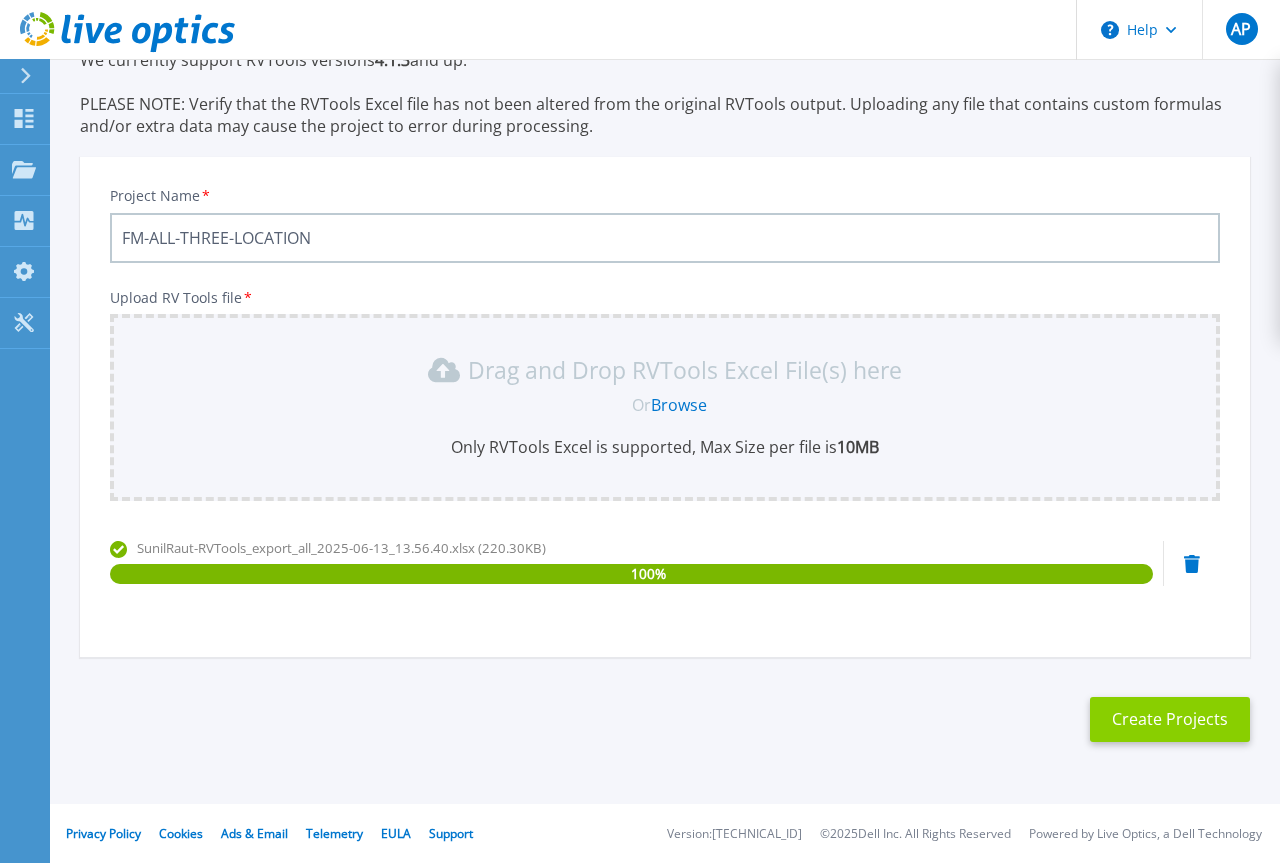 click on "Create Projects" at bounding box center [1170, 719] 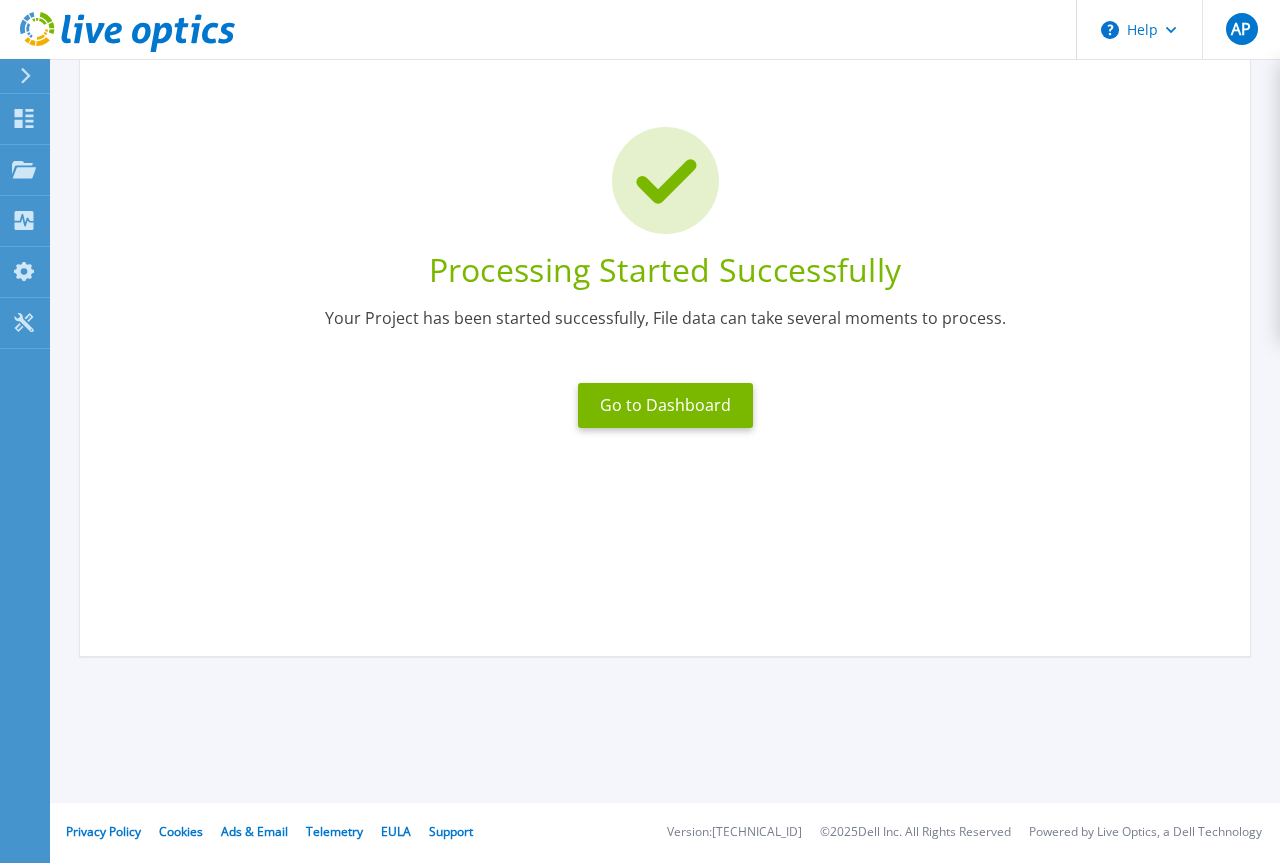 scroll, scrollTop: 87, scrollLeft: 0, axis: vertical 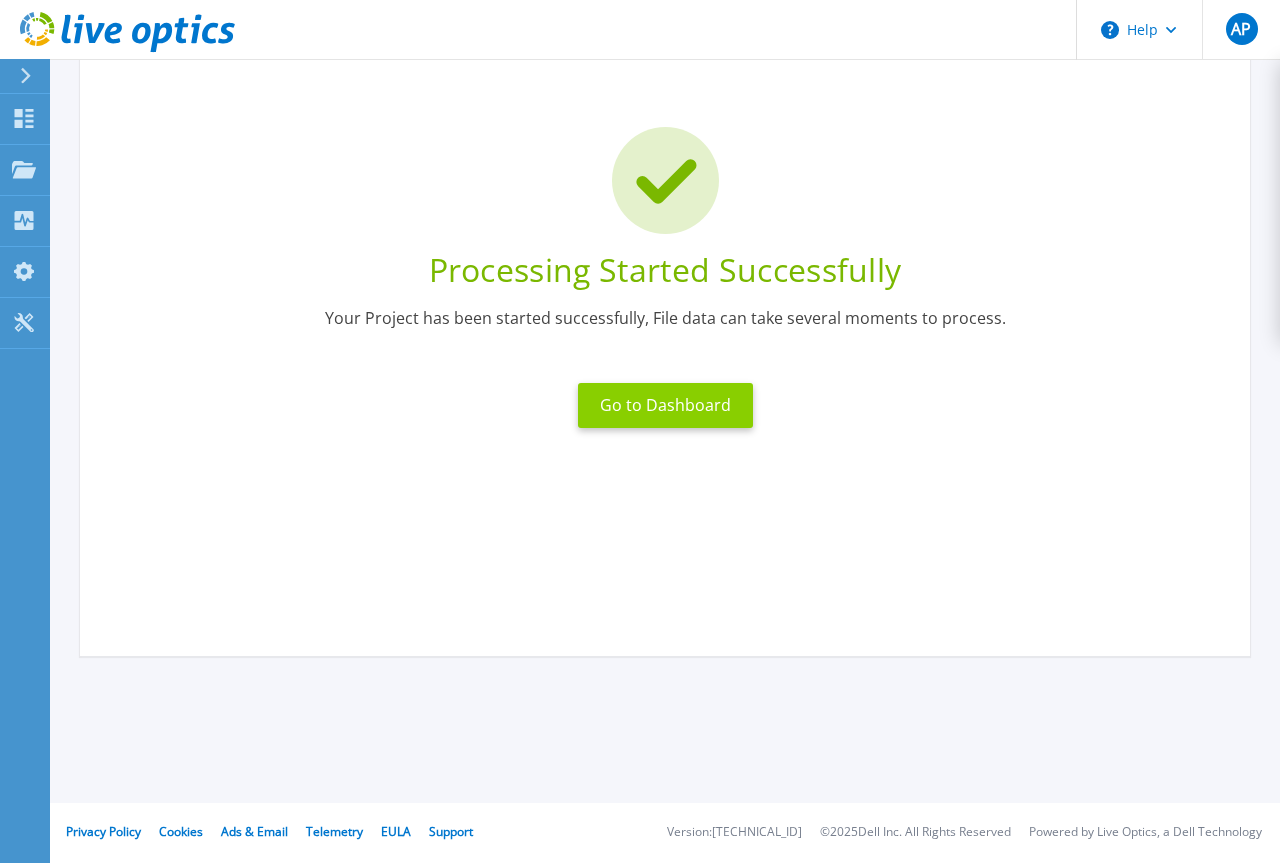 click on "Go to Dashboard" at bounding box center (665, 405) 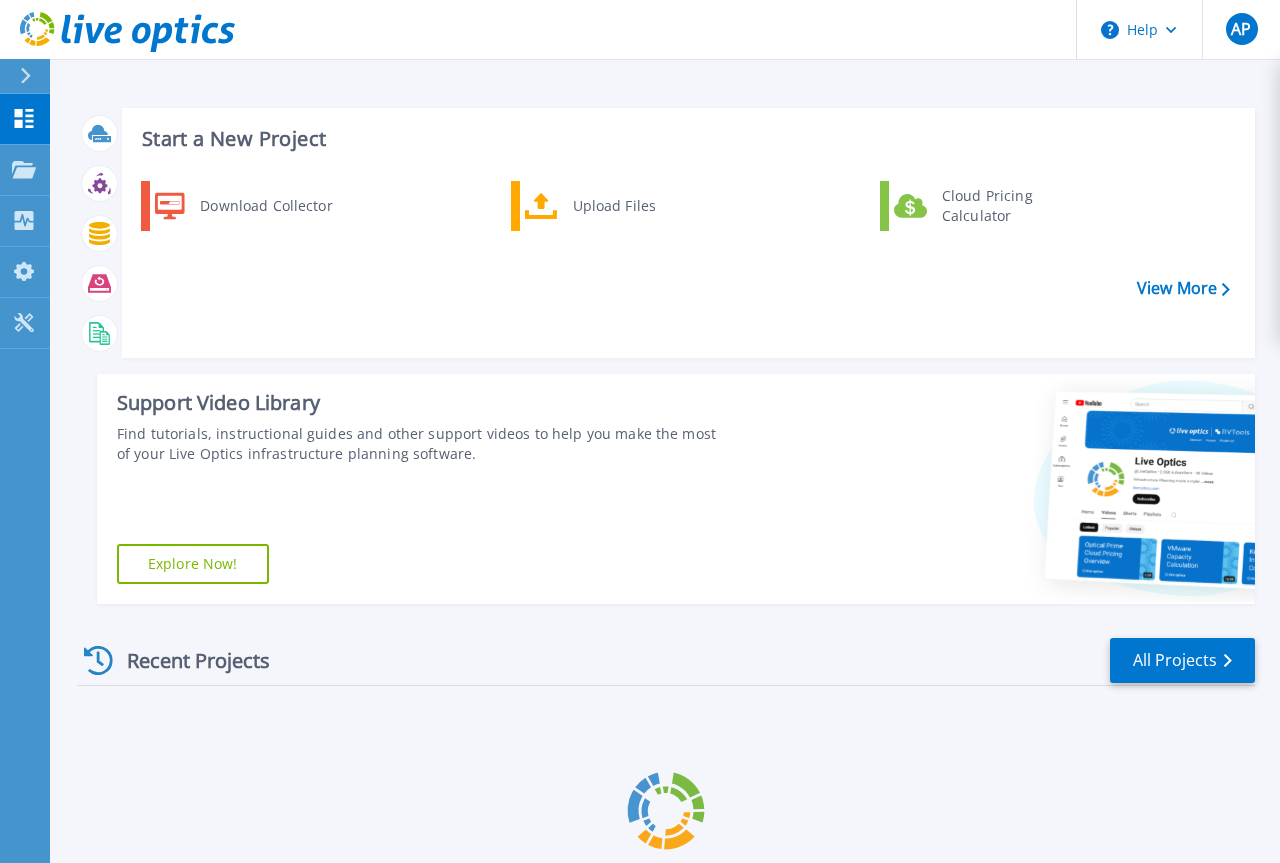 scroll, scrollTop: 0, scrollLeft: 0, axis: both 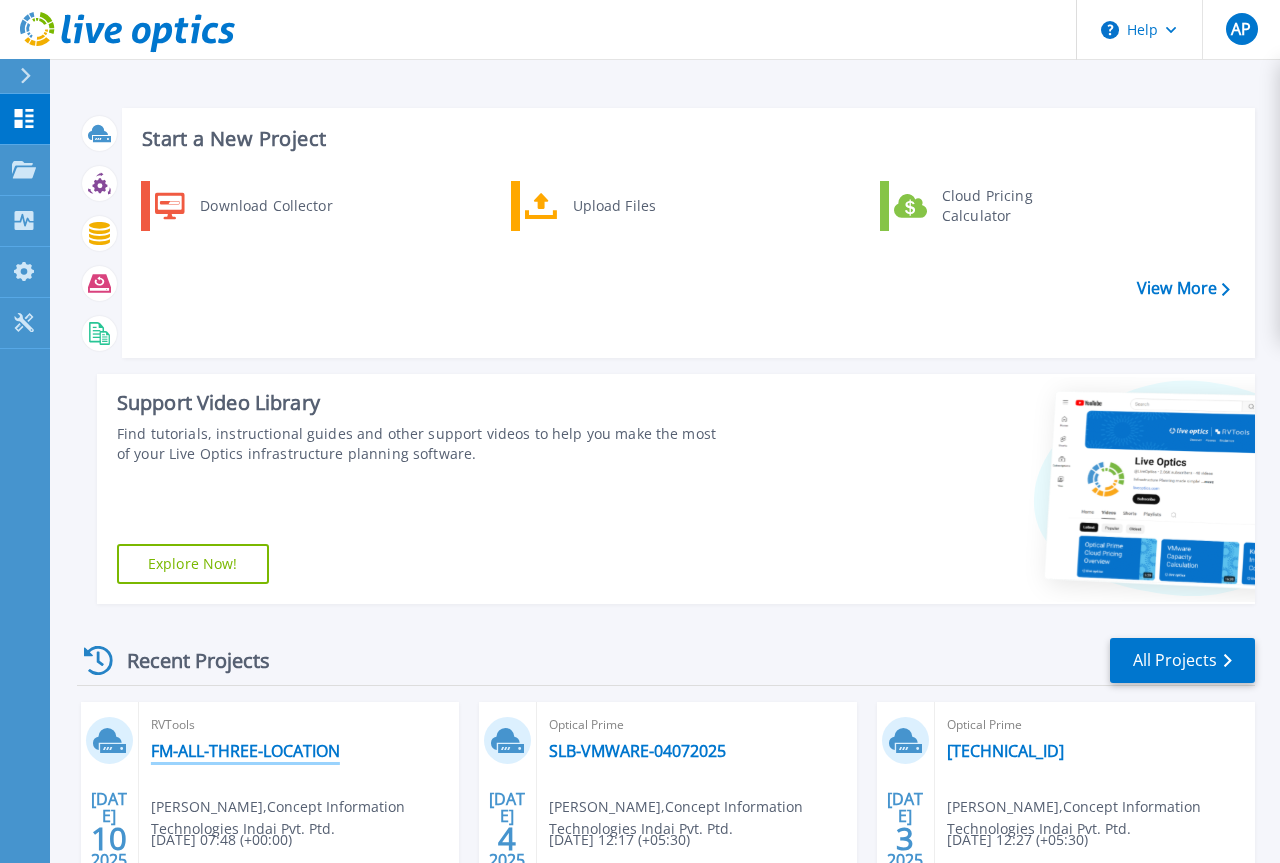 click on "FM-ALL-THREE-LOCATION" at bounding box center [245, 751] 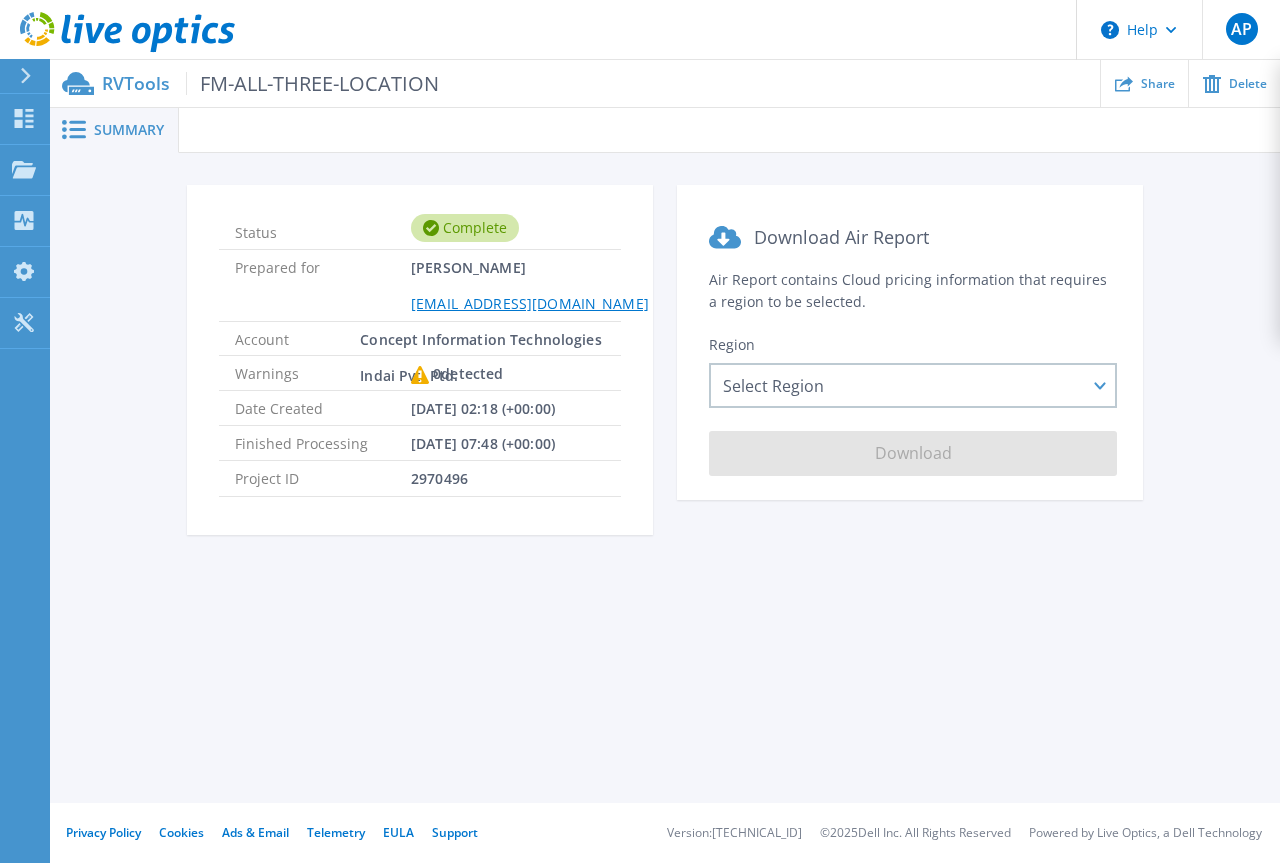 scroll, scrollTop: 0, scrollLeft: 0, axis: both 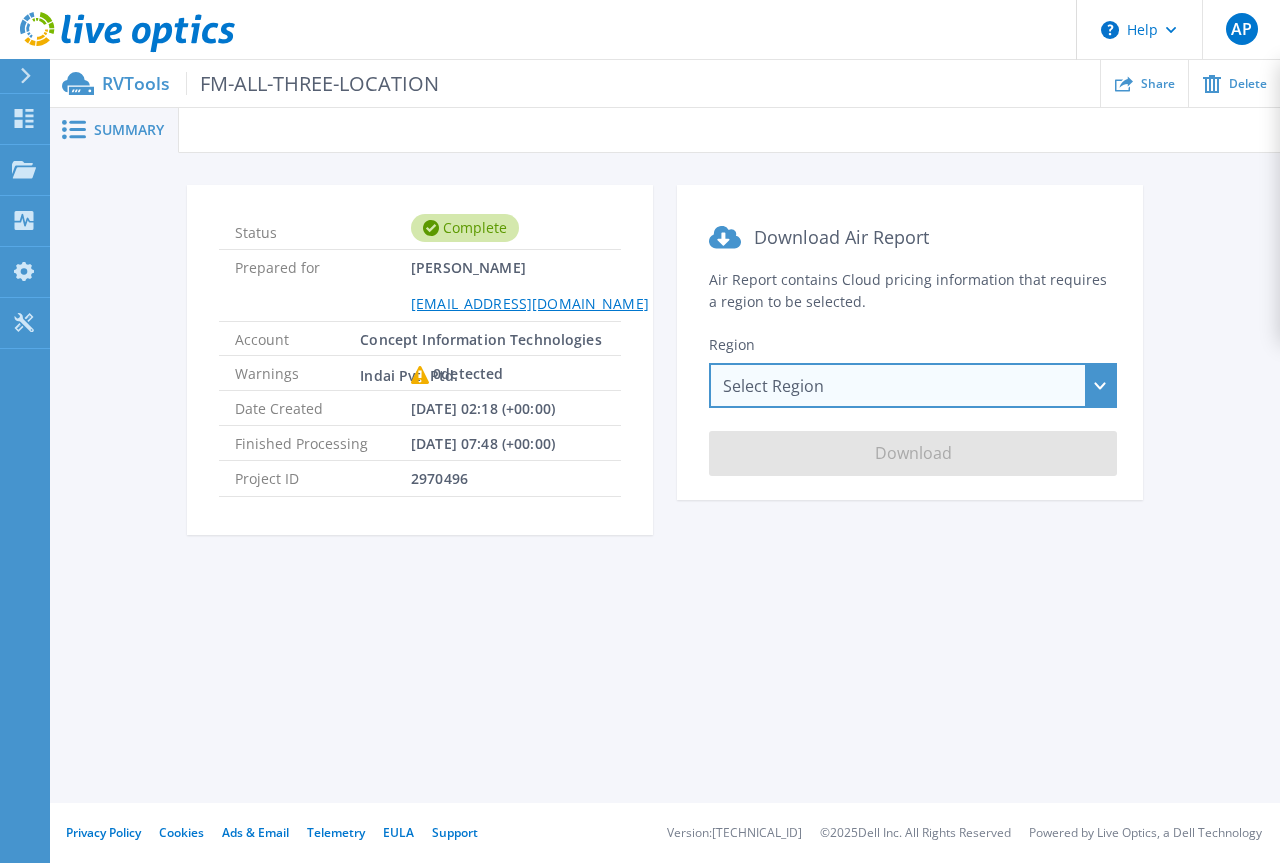 click on "Select Region [GEOGRAPHIC_DATA] ([GEOGRAPHIC_DATA]) [GEOGRAPHIC_DATA] ([GEOGRAPHIC_DATA]) [GEOGRAPHIC_DATA] ([GEOGRAPHIC_DATA]) [GEOGRAPHIC_DATA] ([GEOGRAPHIC_DATA]) [GEOGRAPHIC_DATA] ([GEOGRAPHIC_DATA]) [GEOGRAPHIC_DATA] [GEOGRAPHIC_DATA] [GEOGRAPHIC_DATA] ([GEOGRAPHIC_DATA]) [GEOGRAPHIC_DATA] ([GEOGRAPHIC_DATA]) [GEOGRAPHIC_DATA] ([GEOGRAPHIC_DATA]) [GEOGRAPHIC_DATA] [GEOGRAPHIC_DATA] ([US_STATE]) [GEOGRAPHIC_DATA] [GEOGRAPHIC_DATA] ([US_STATE])" at bounding box center (913, 385) 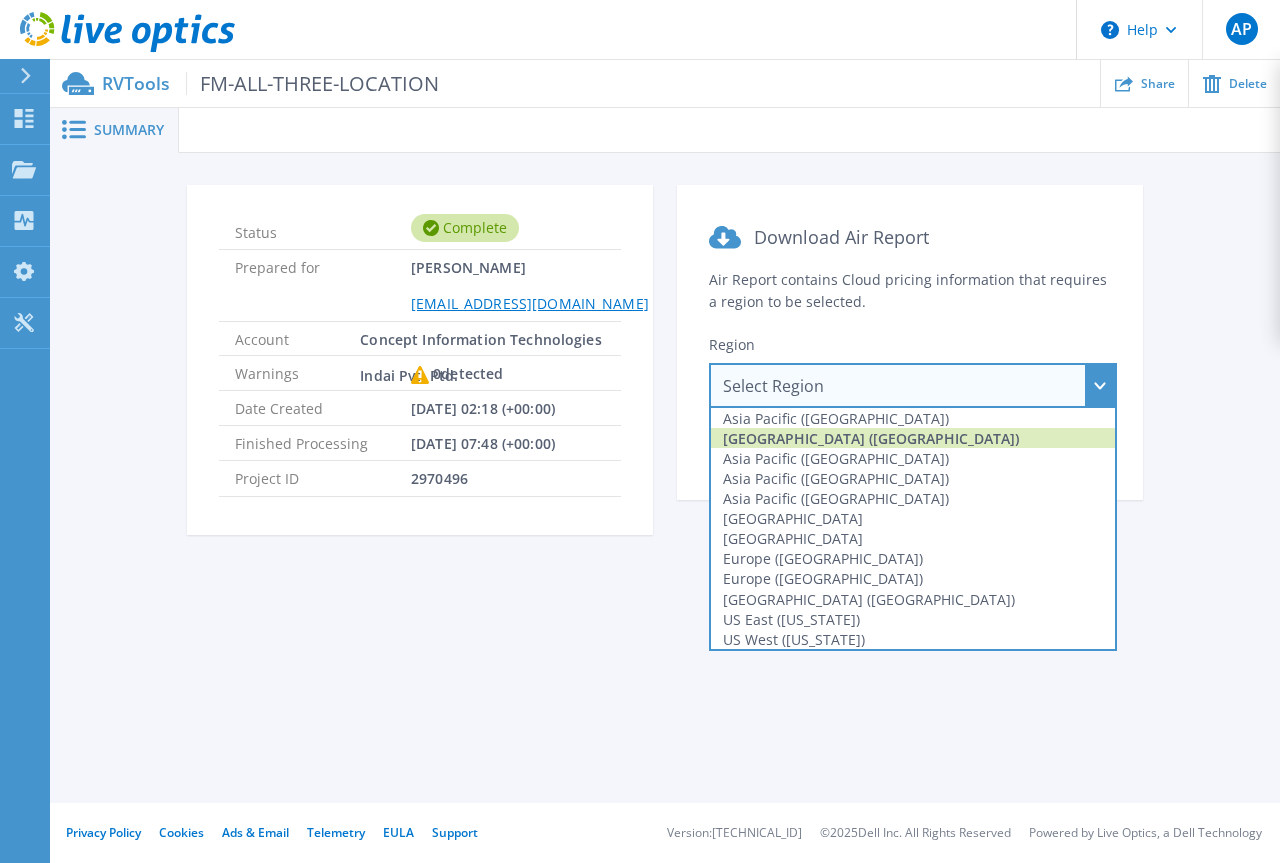 click on "[GEOGRAPHIC_DATA] ([GEOGRAPHIC_DATA])" at bounding box center (913, 438) 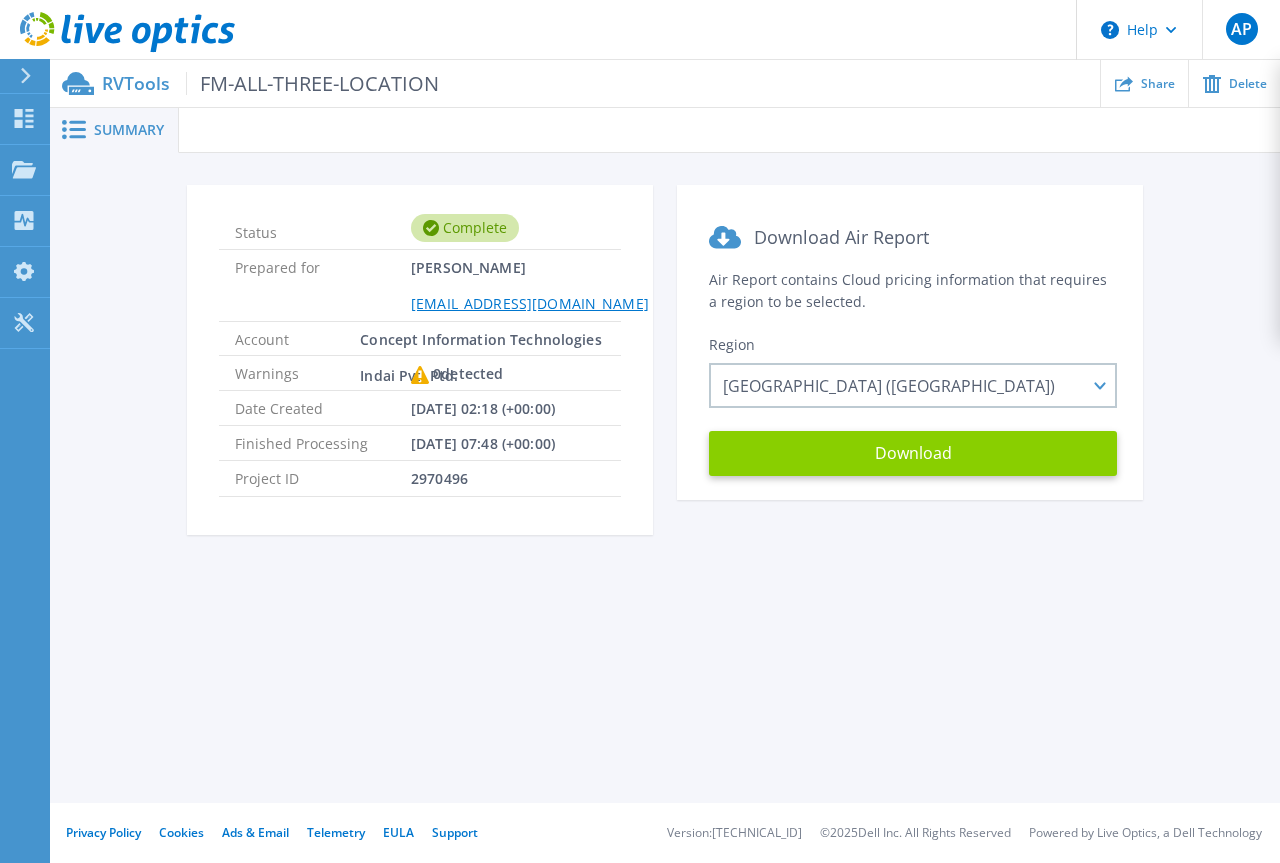 click on "Download" at bounding box center (913, 453) 